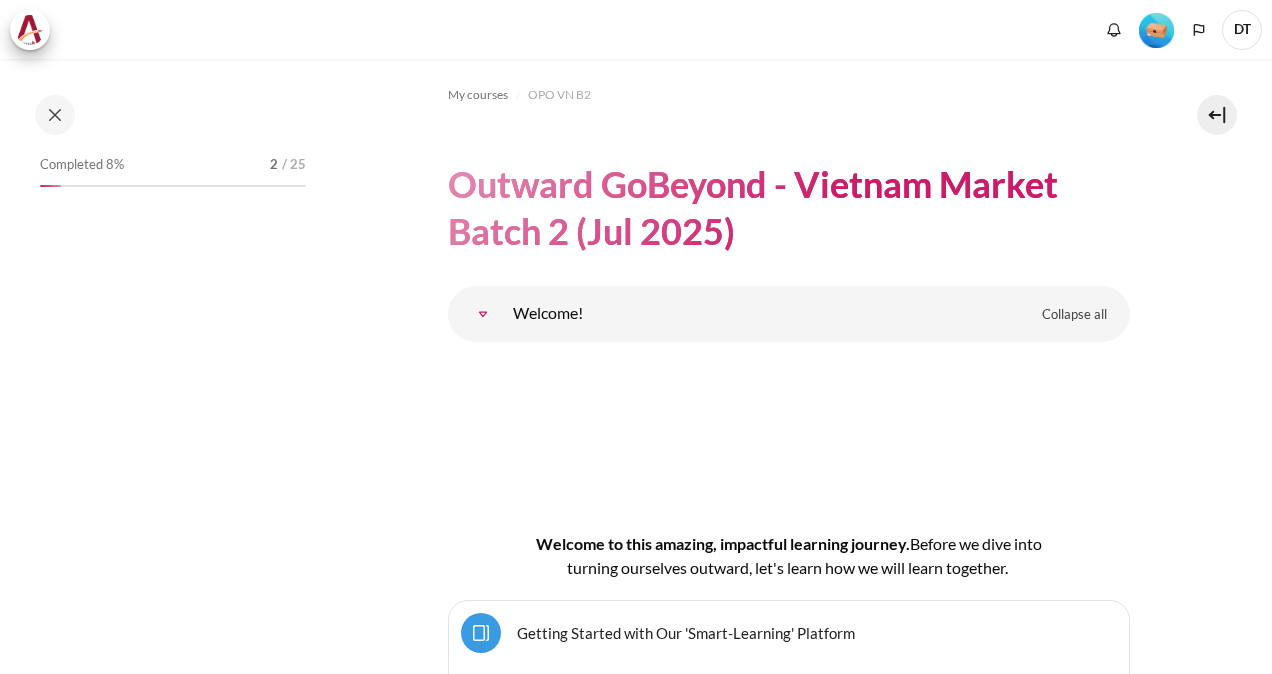 scroll, scrollTop: 0, scrollLeft: 0, axis: both 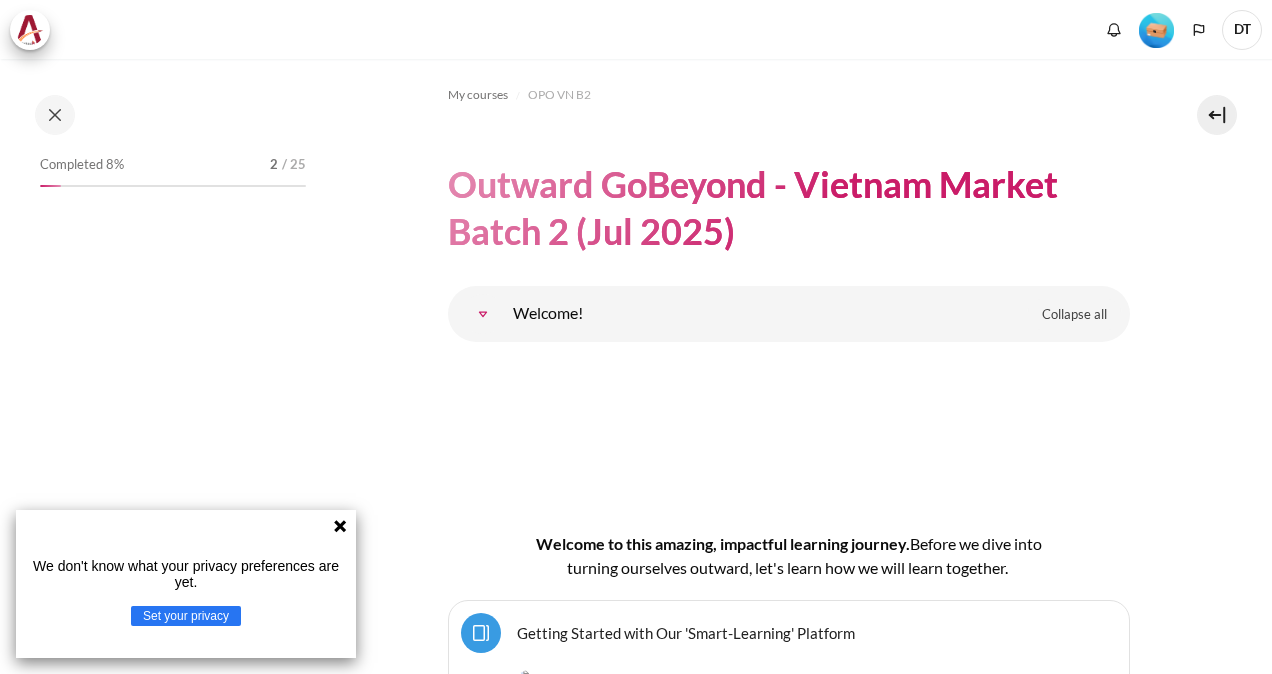 click 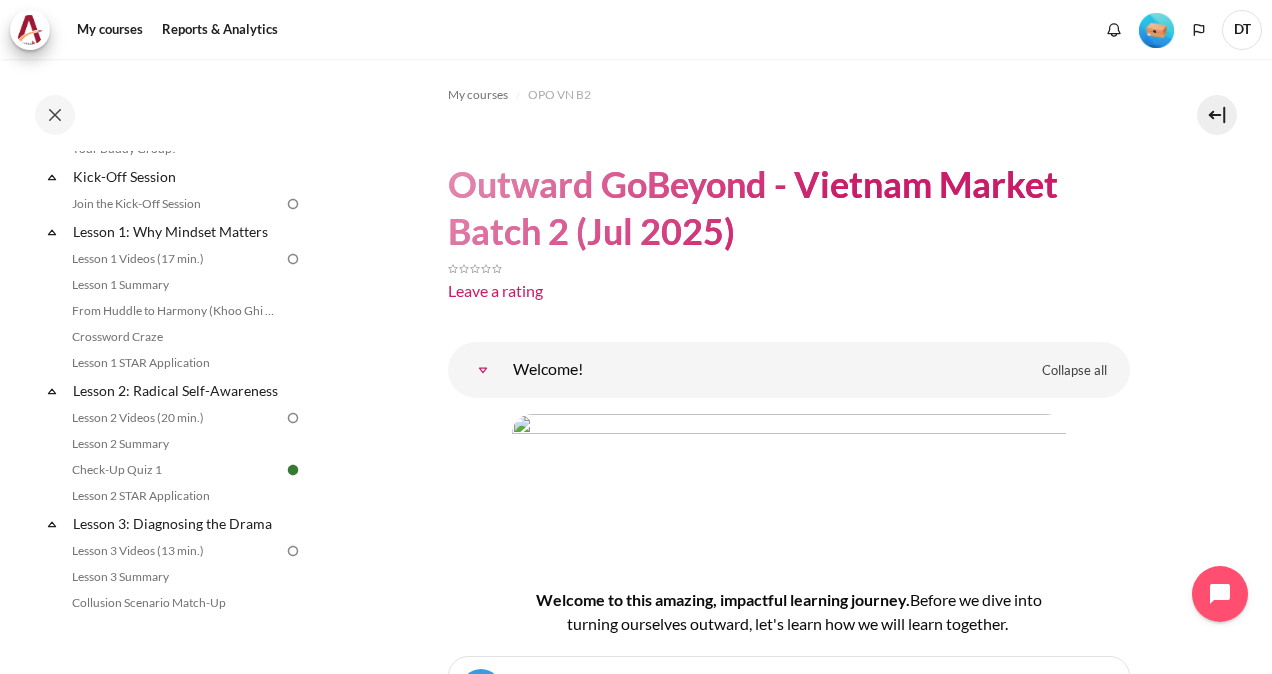 scroll, scrollTop: 300, scrollLeft: 0, axis: vertical 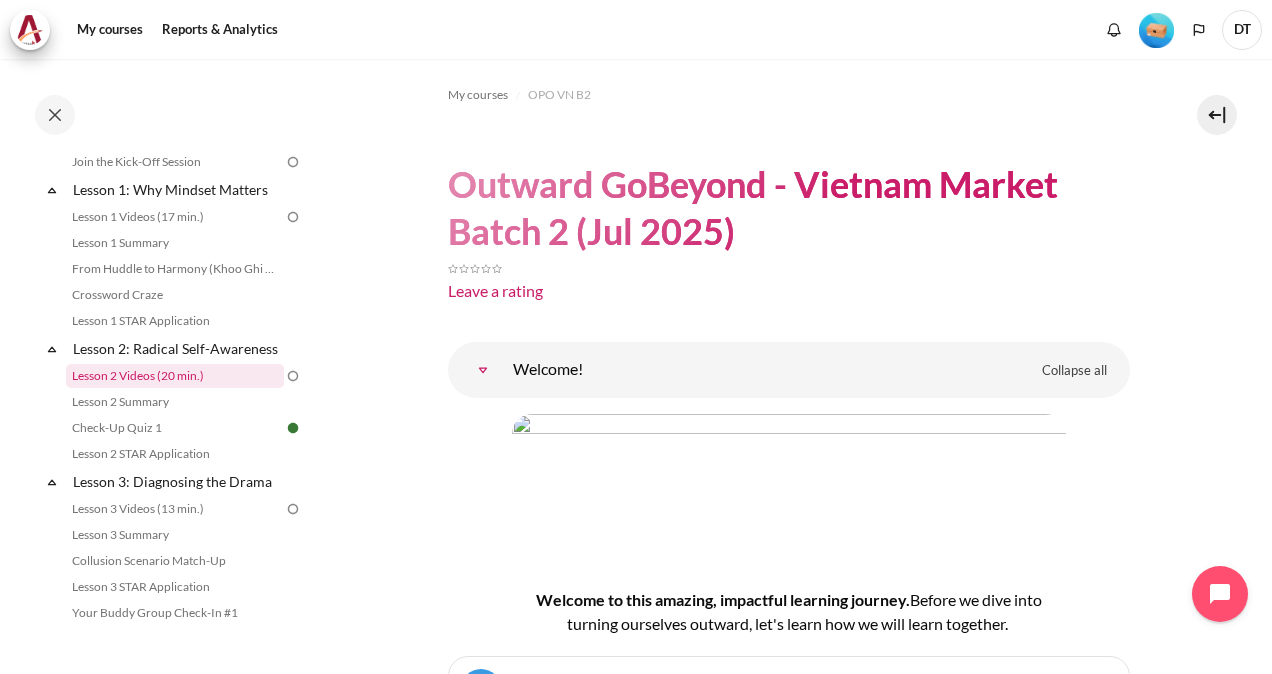click on "Lesson 2 Videos (20 min.)" at bounding box center (175, 376) 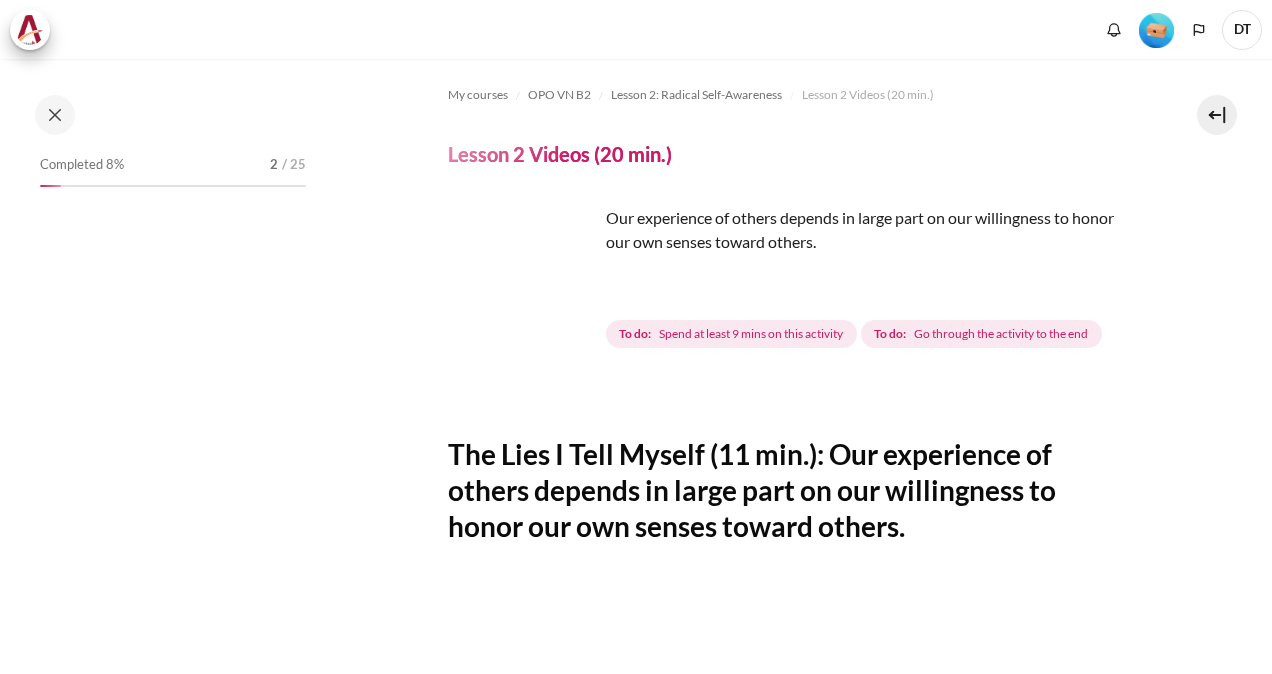 scroll, scrollTop: 0, scrollLeft: 0, axis: both 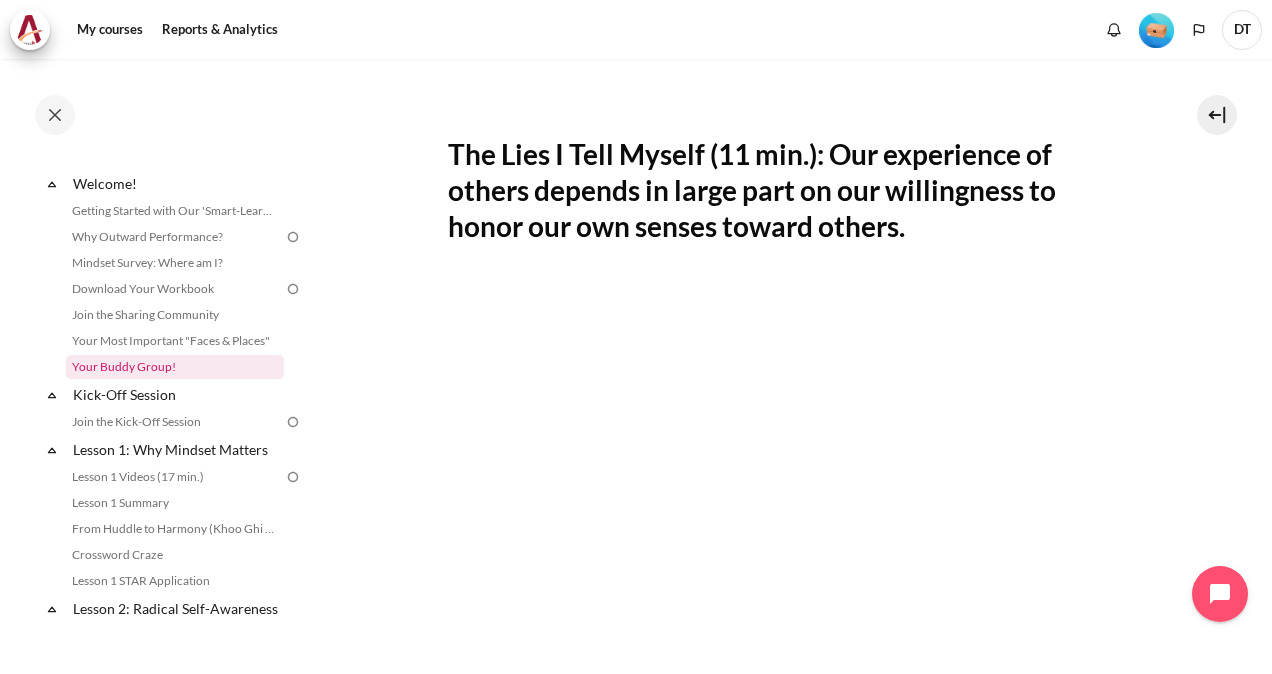 click on "Your Buddy Group!" at bounding box center (175, 367) 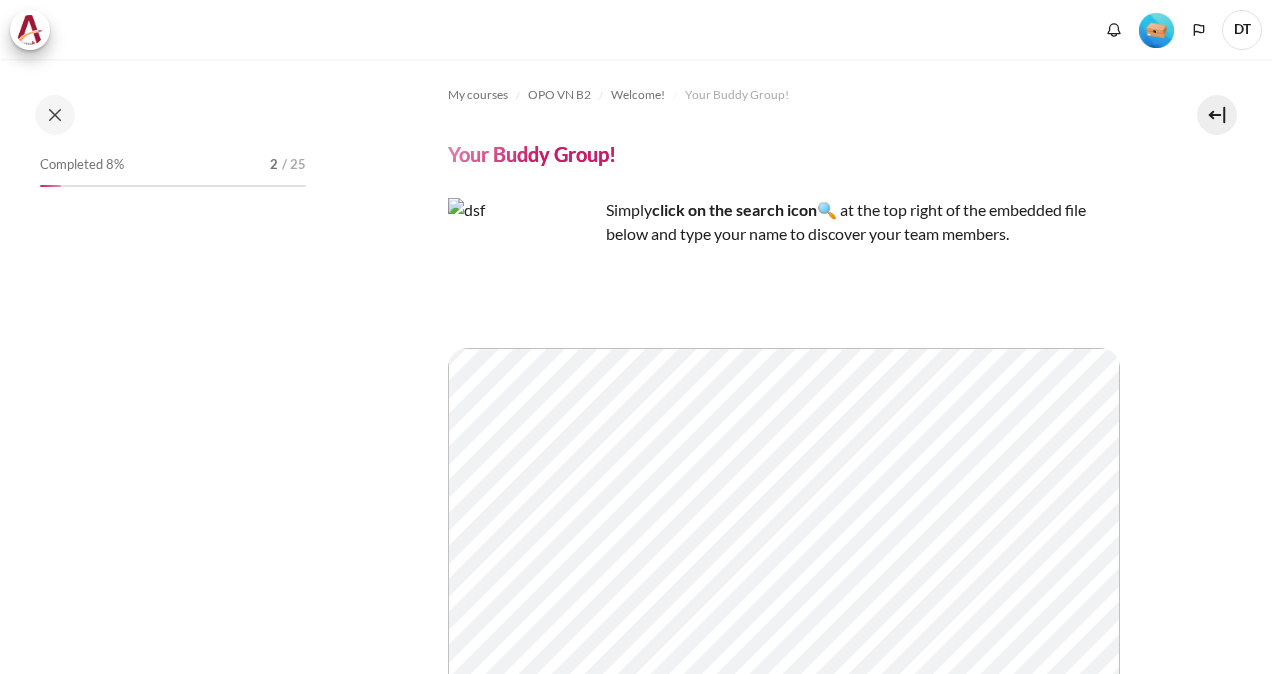 scroll, scrollTop: 0, scrollLeft: 0, axis: both 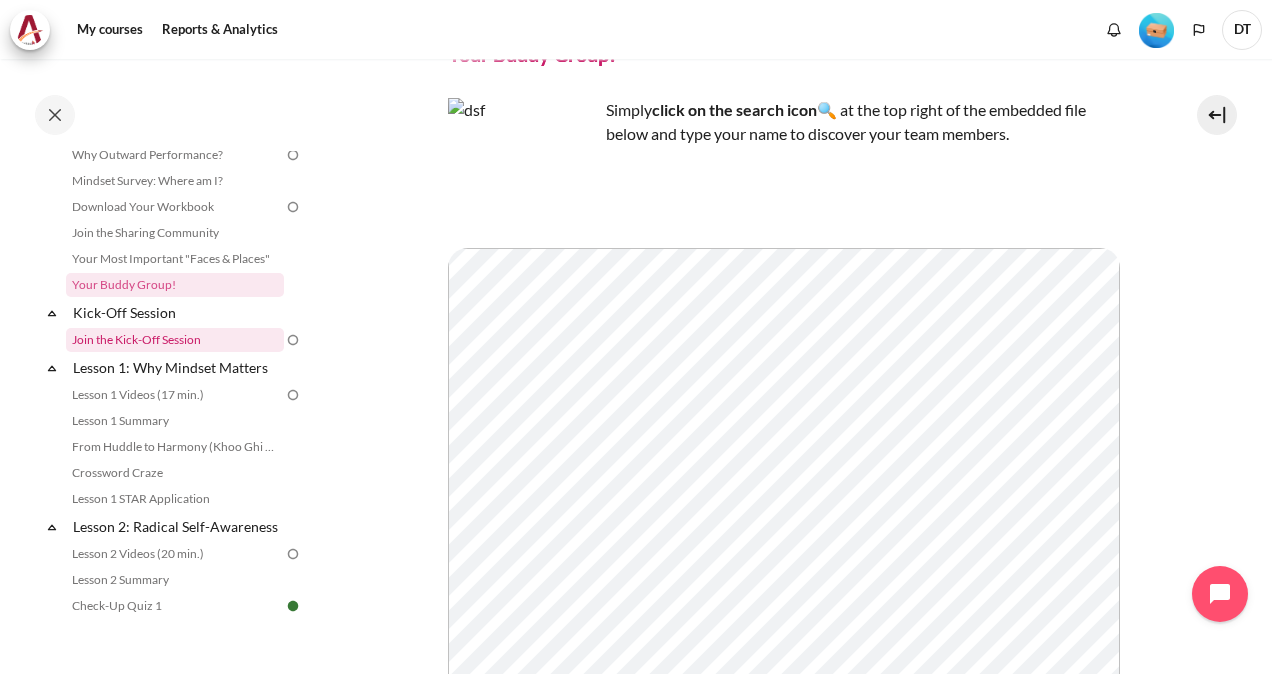 click on "Join the Kick-Off Session" at bounding box center [175, 340] 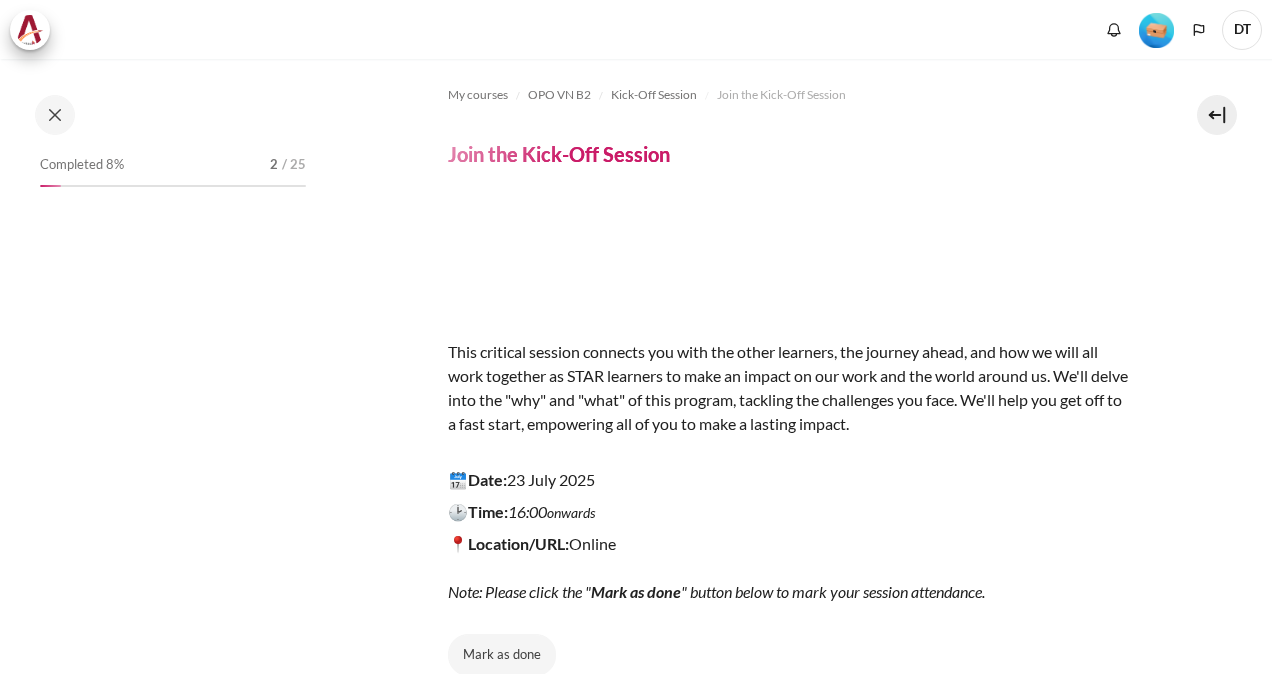 scroll, scrollTop: 0, scrollLeft: 0, axis: both 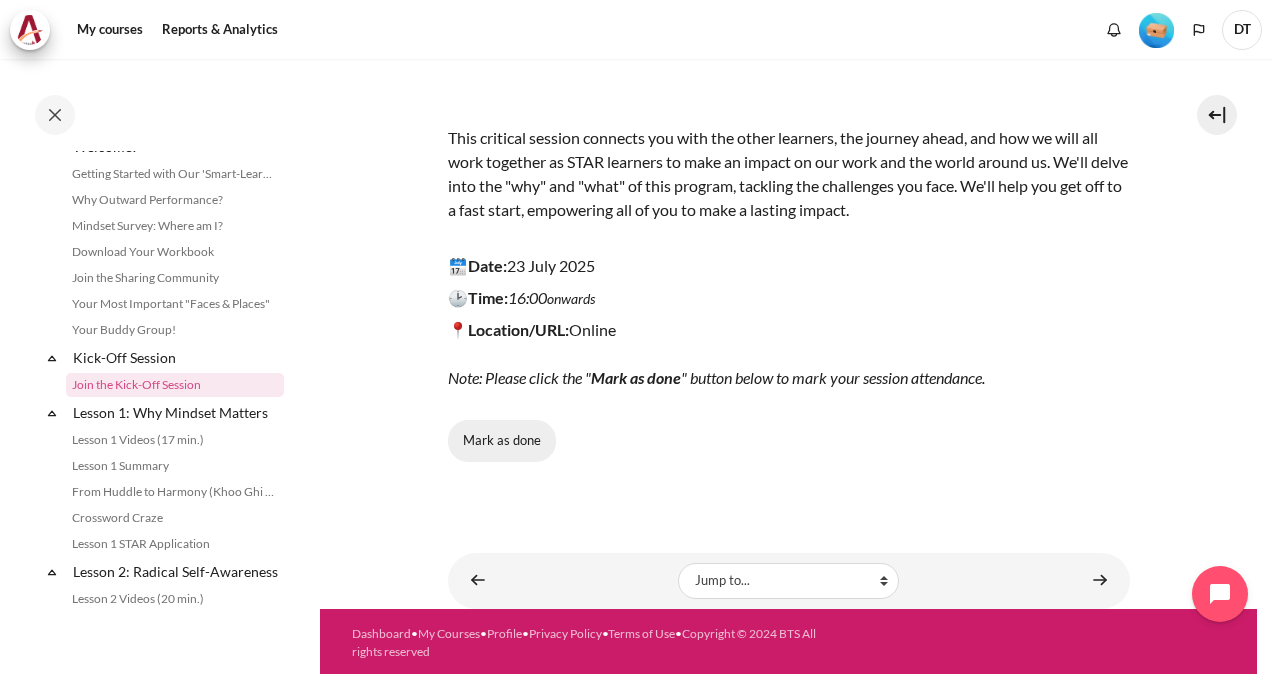 click on "Mark as done" at bounding box center (502, 441) 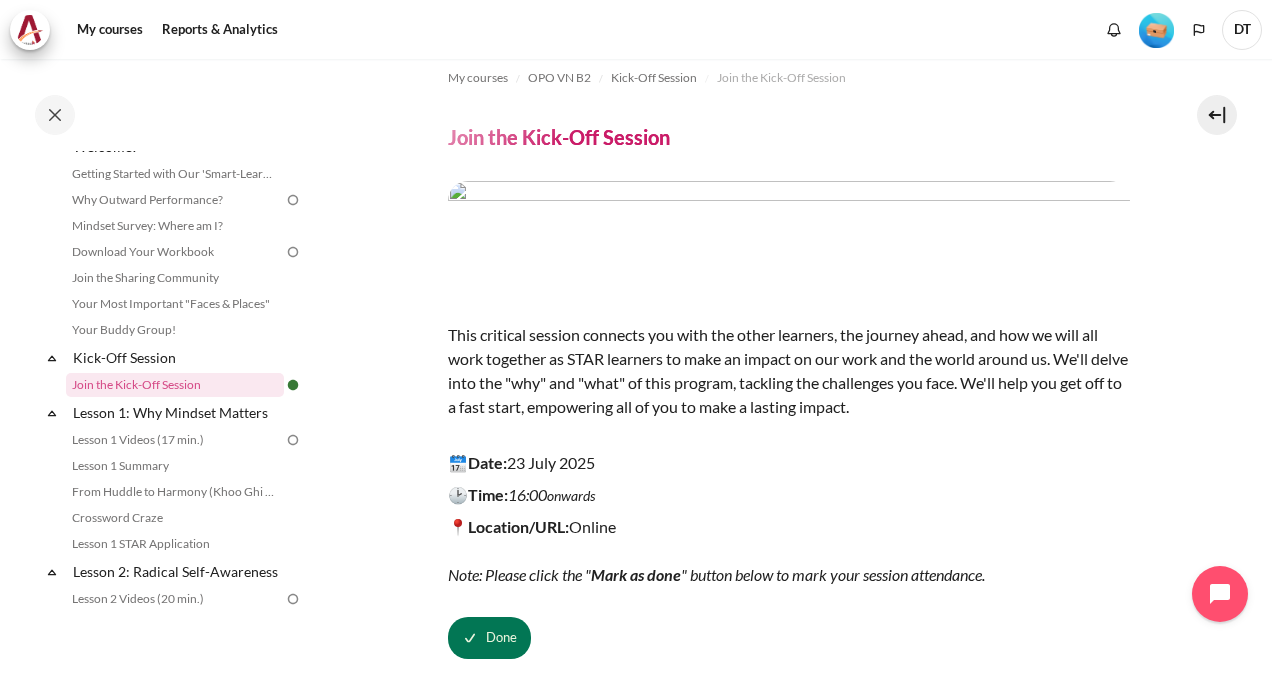 scroll, scrollTop: 14, scrollLeft: 0, axis: vertical 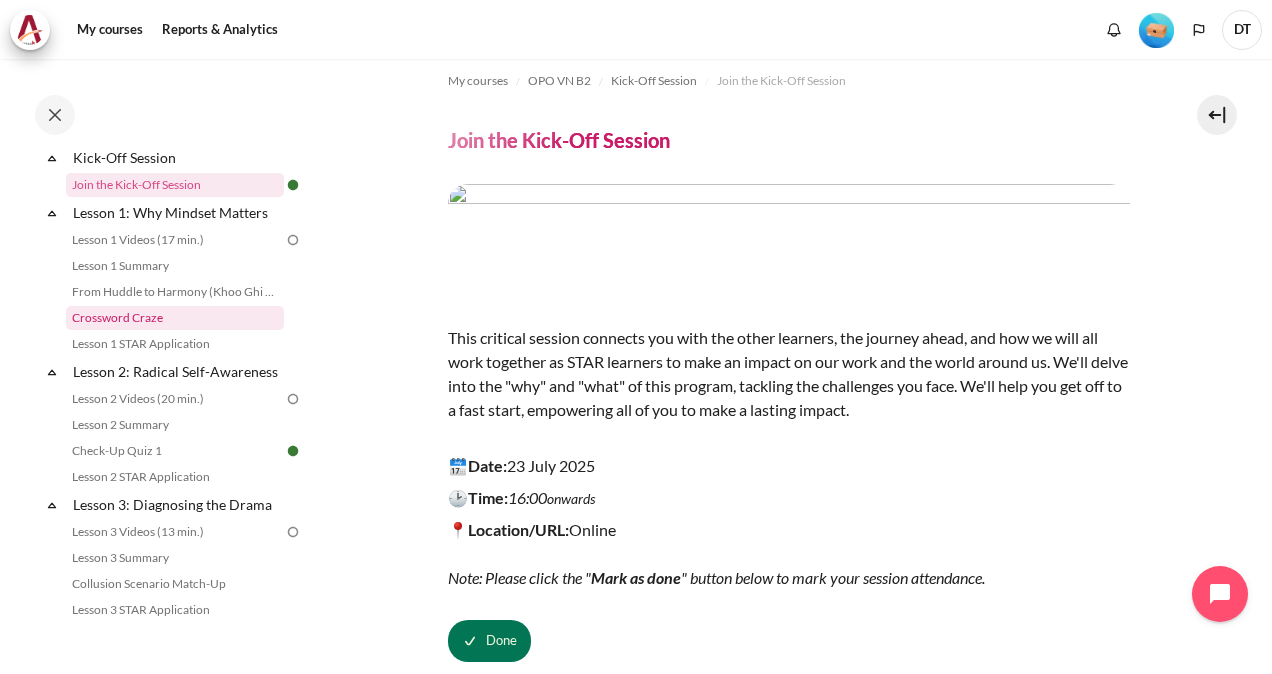 click on "Crossword Craze" at bounding box center [175, 318] 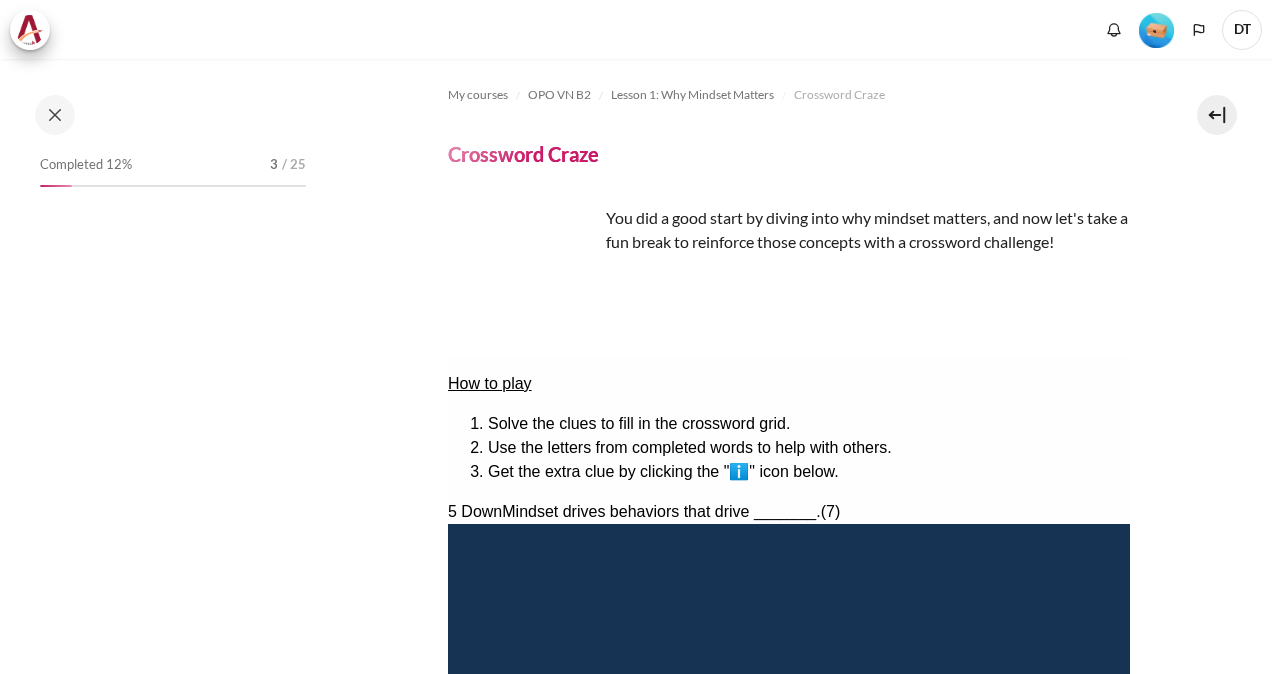 scroll, scrollTop: 0, scrollLeft: 0, axis: both 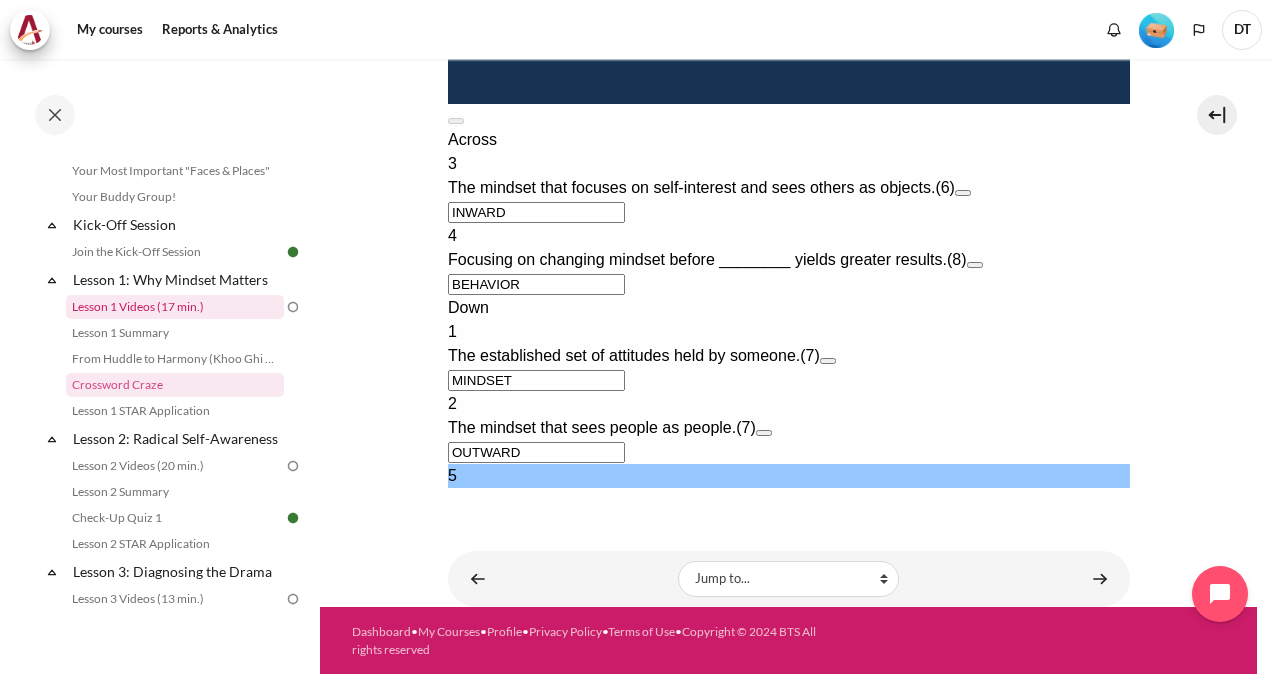 click on "Lesson 1 Videos (17 min.)" at bounding box center (175, 307) 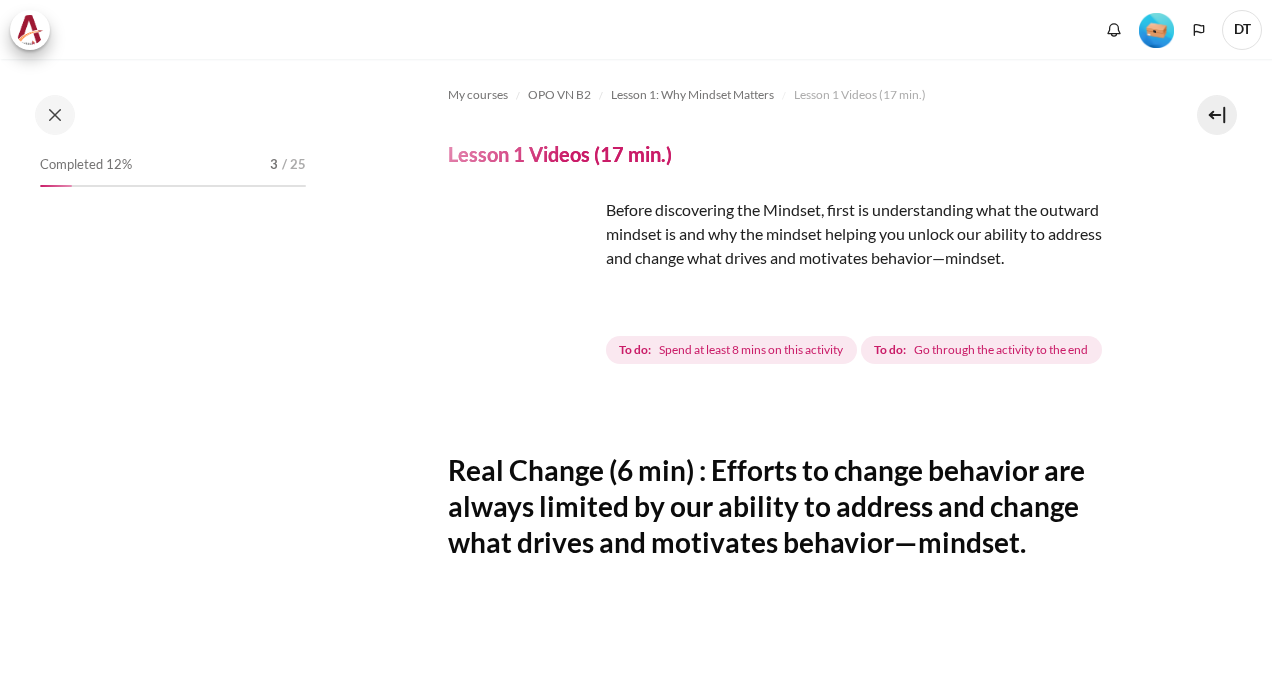 scroll, scrollTop: 0, scrollLeft: 0, axis: both 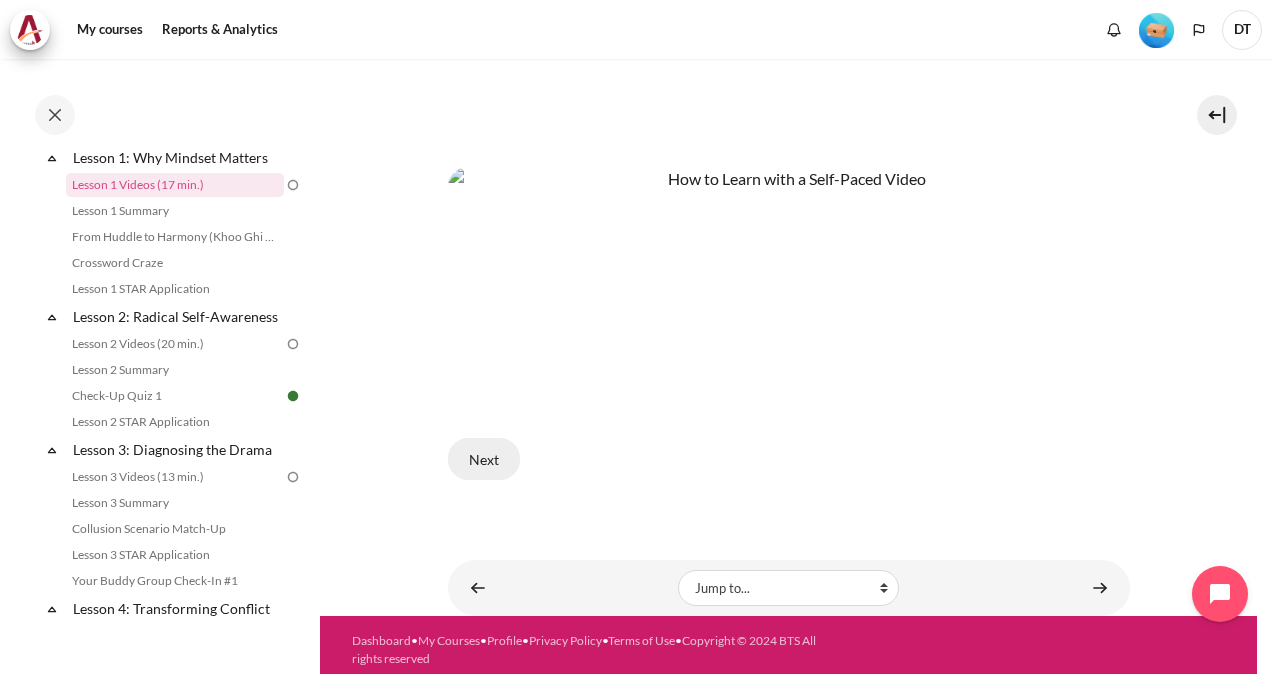 click on "Next" at bounding box center (484, 459) 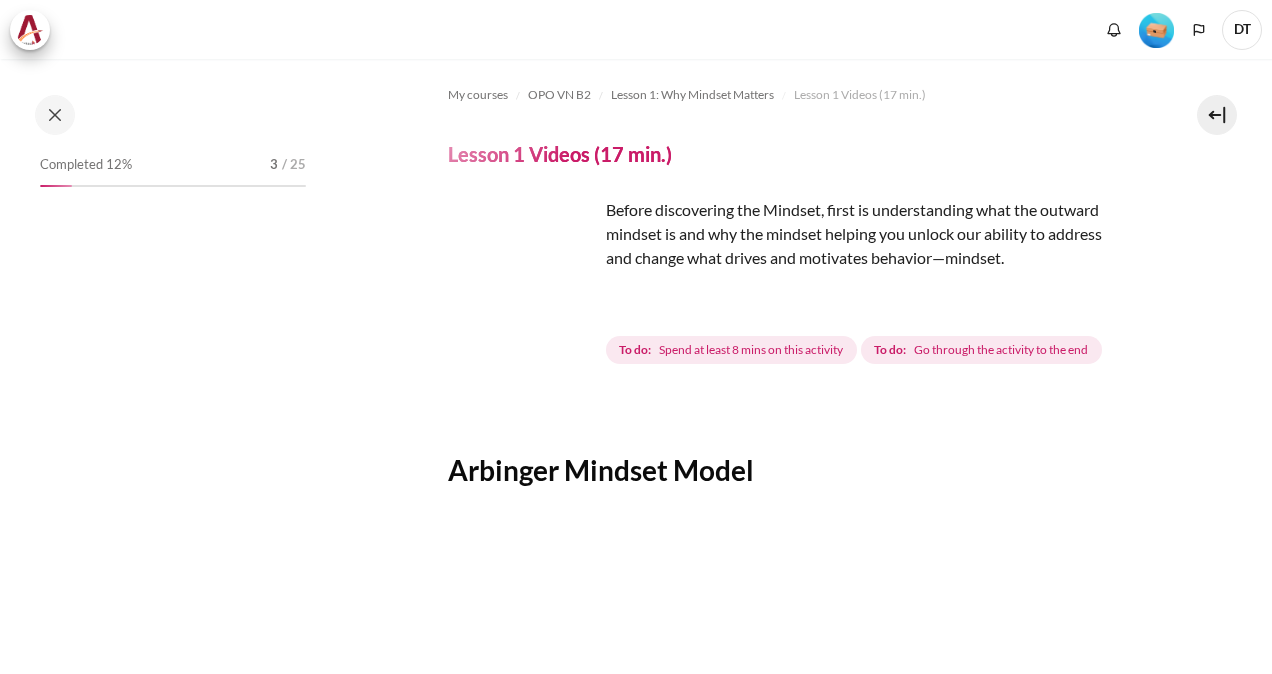 scroll, scrollTop: 0, scrollLeft: 0, axis: both 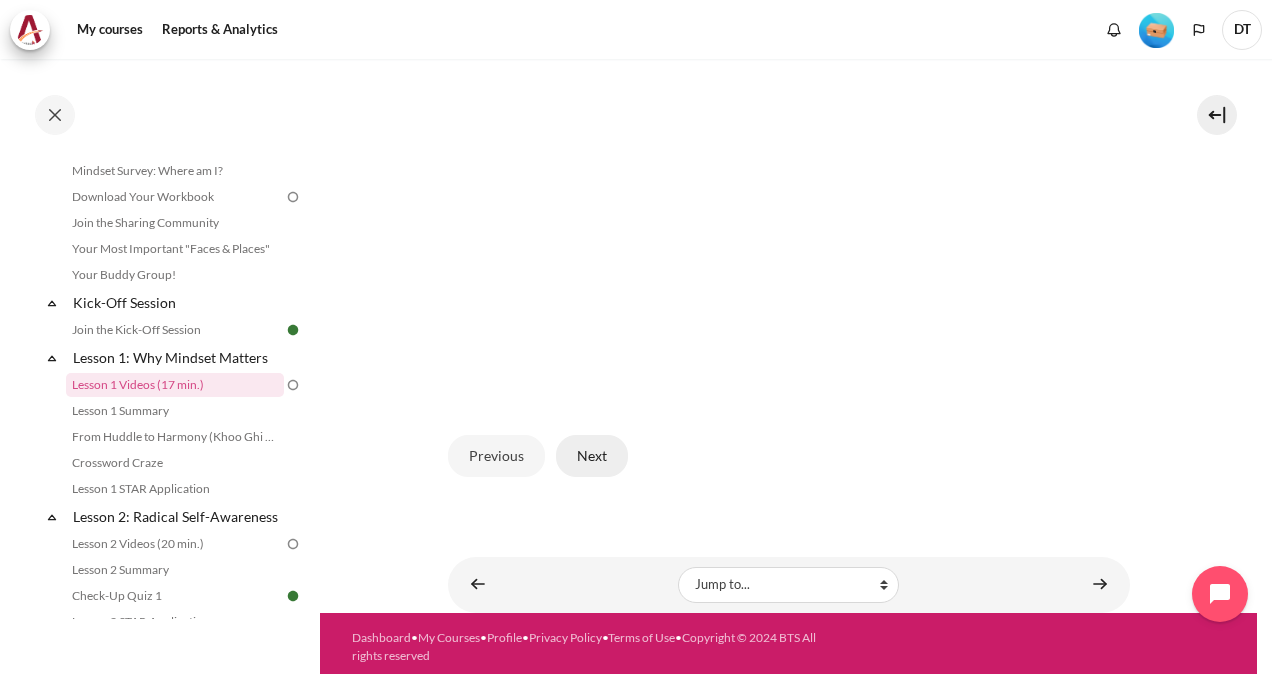 click on "Next" at bounding box center [592, 456] 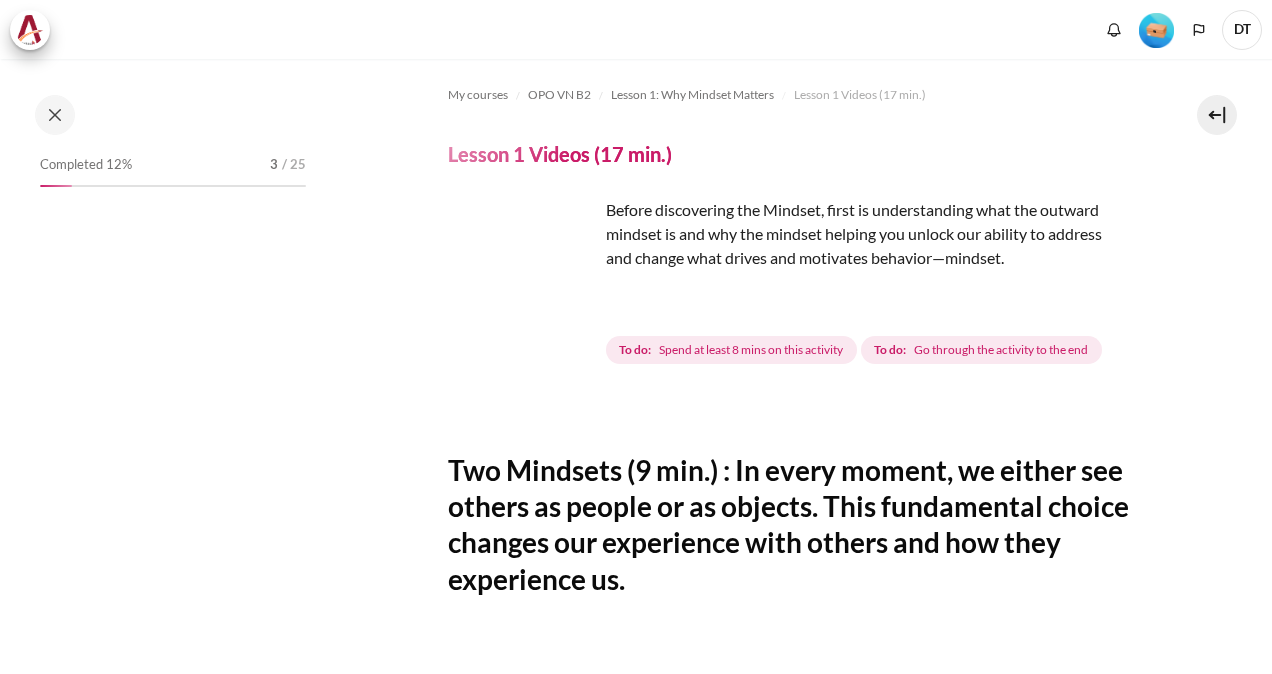 scroll, scrollTop: 0, scrollLeft: 0, axis: both 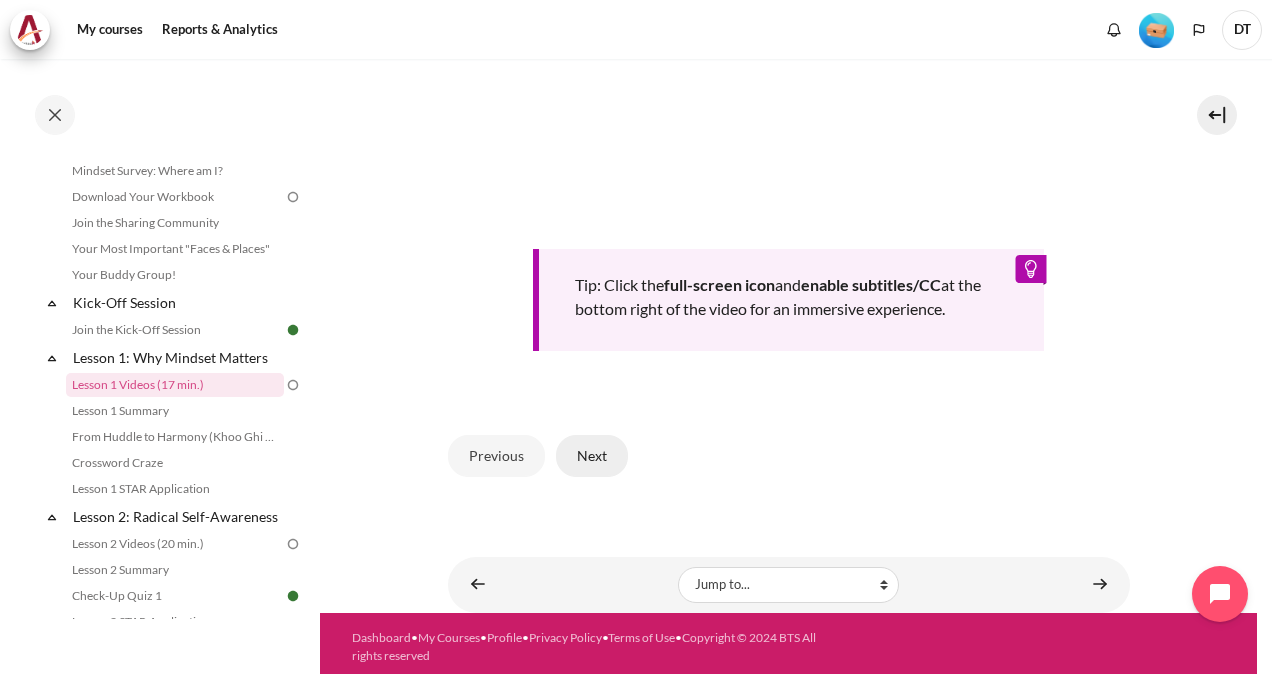 click on "Next" at bounding box center [592, 456] 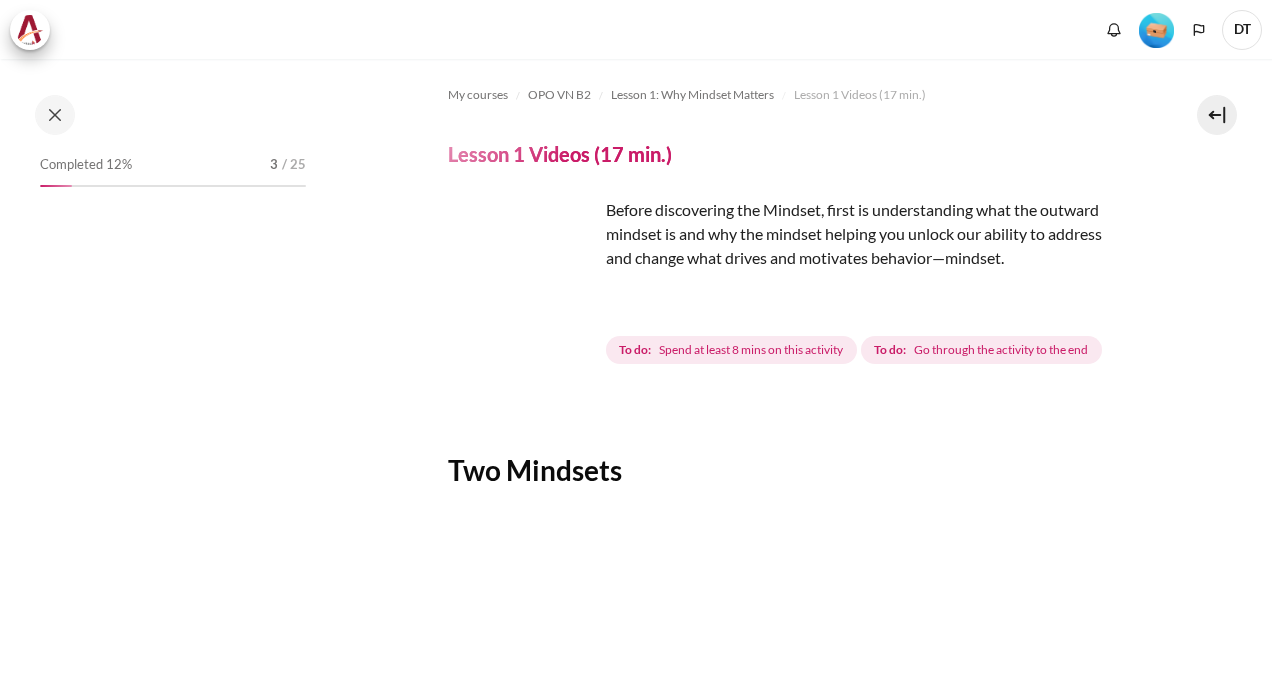 scroll, scrollTop: 0, scrollLeft: 0, axis: both 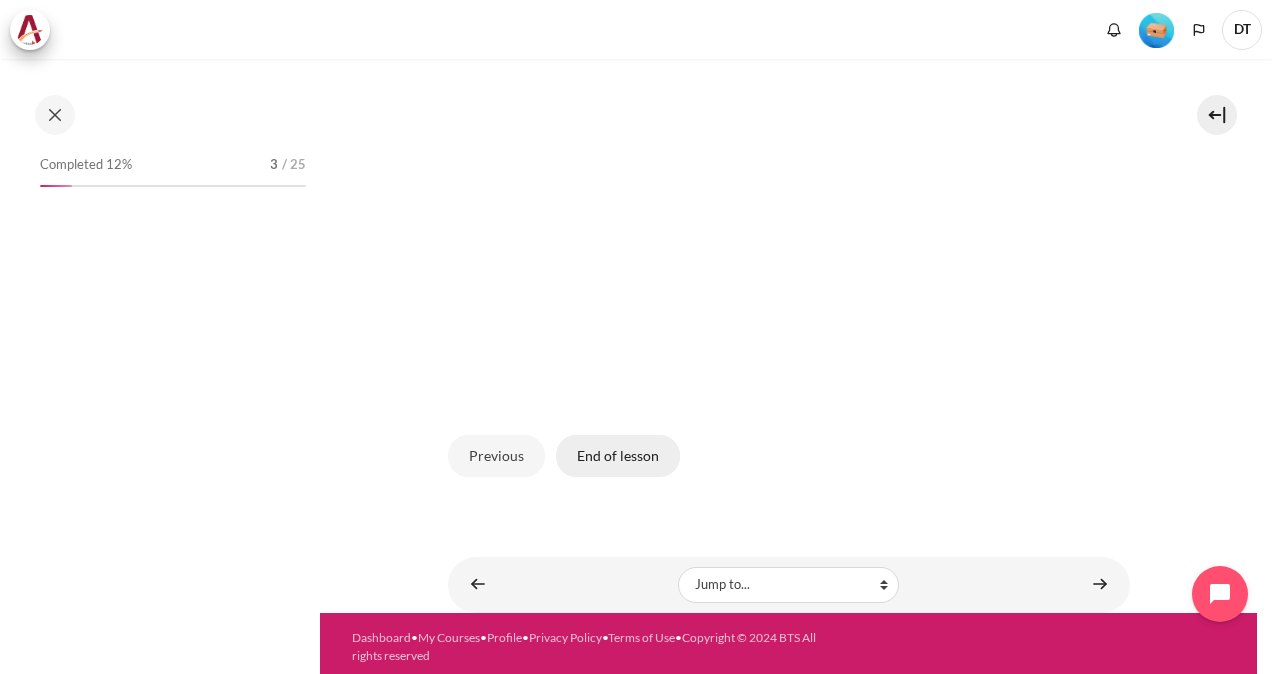 click on "End of lesson" at bounding box center [618, 456] 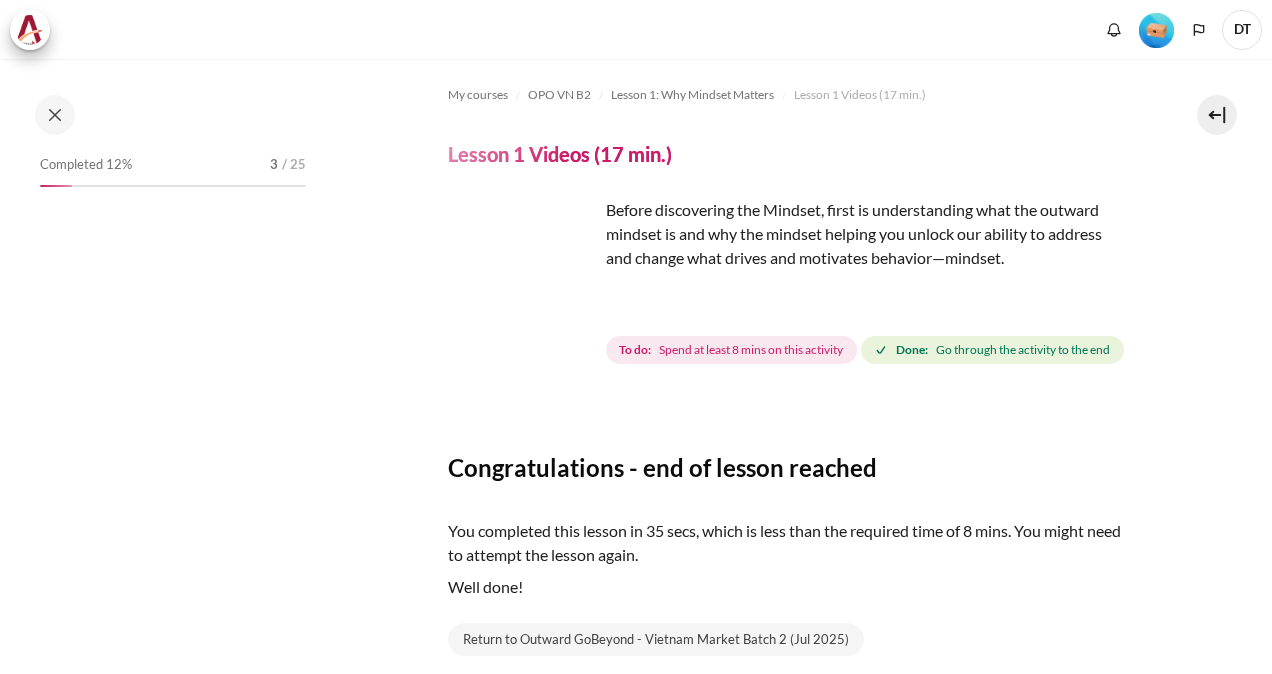scroll, scrollTop: 0, scrollLeft: 0, axis: both 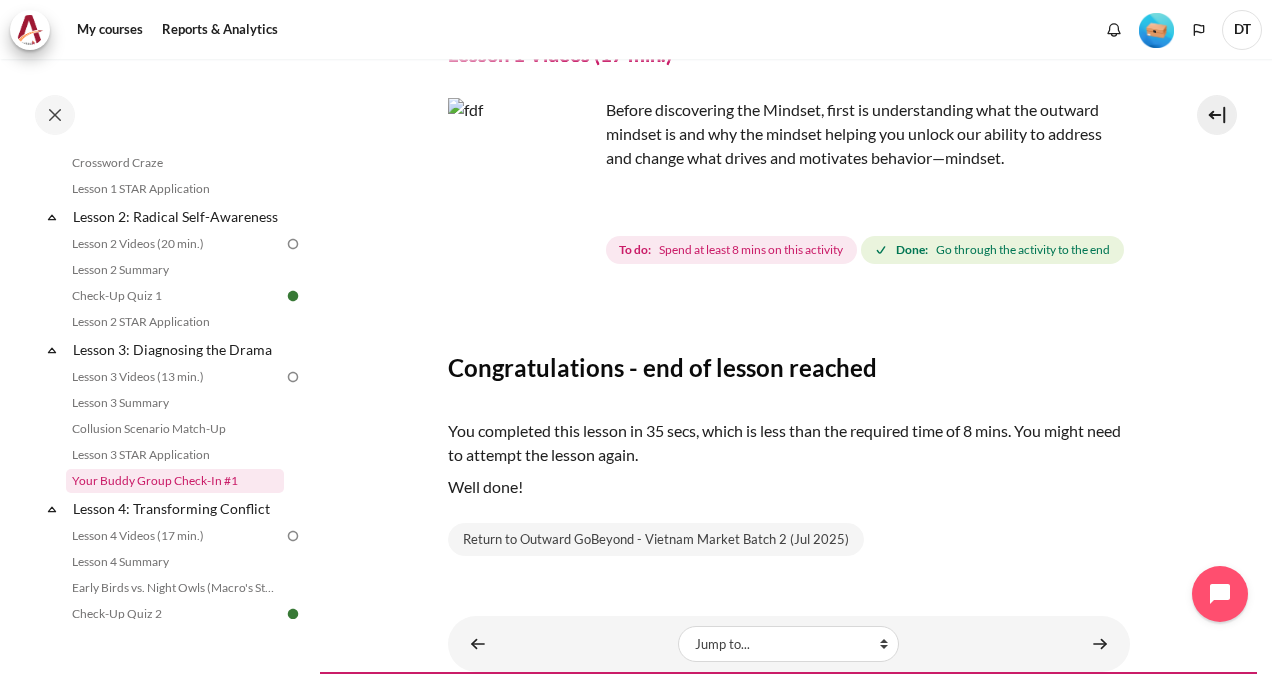 click on "Your Buddy  Group Check-In #1" at bounding box center [175, 481] 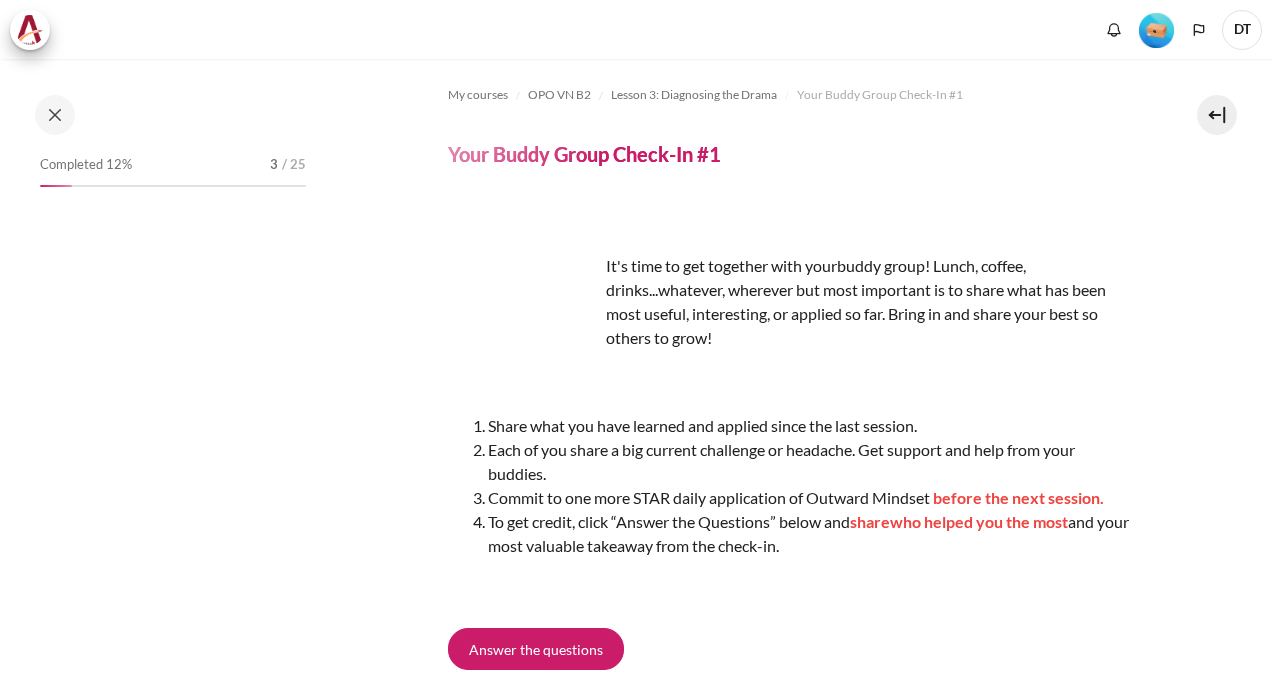 scroll, scrollTop: 0, scrollLeft: 0, axis: both 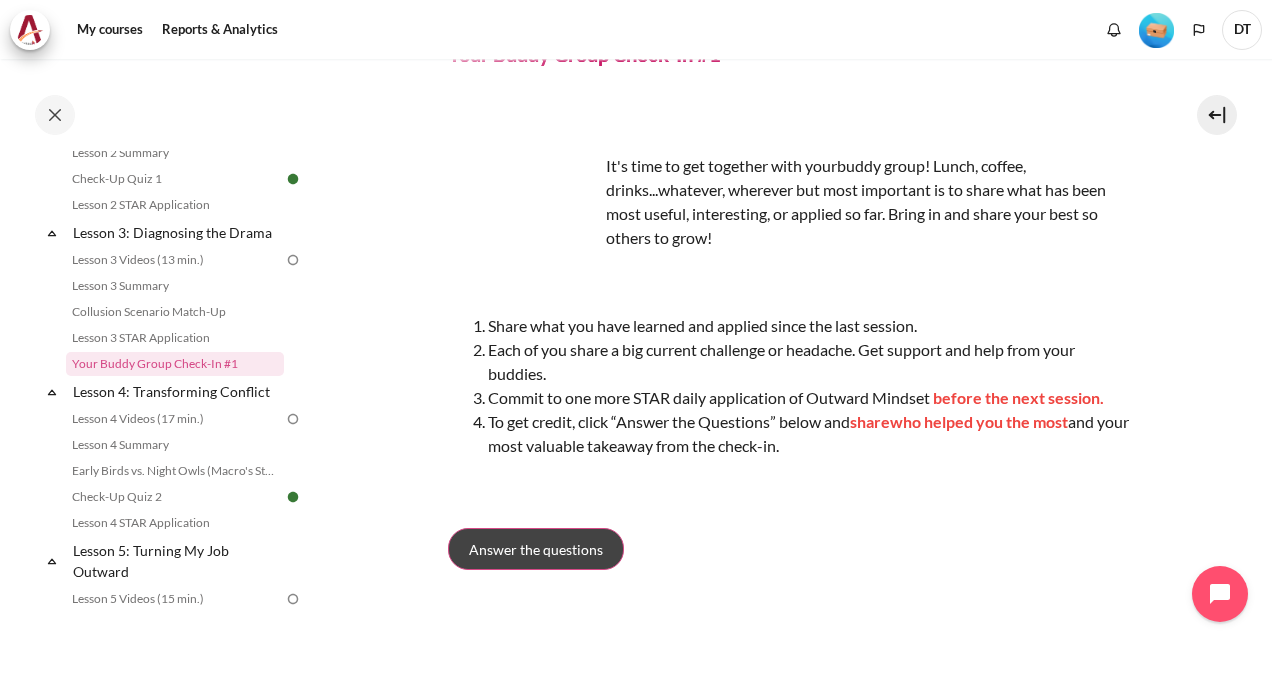 click on "Answer the questions" at bounding box center [536, 549] 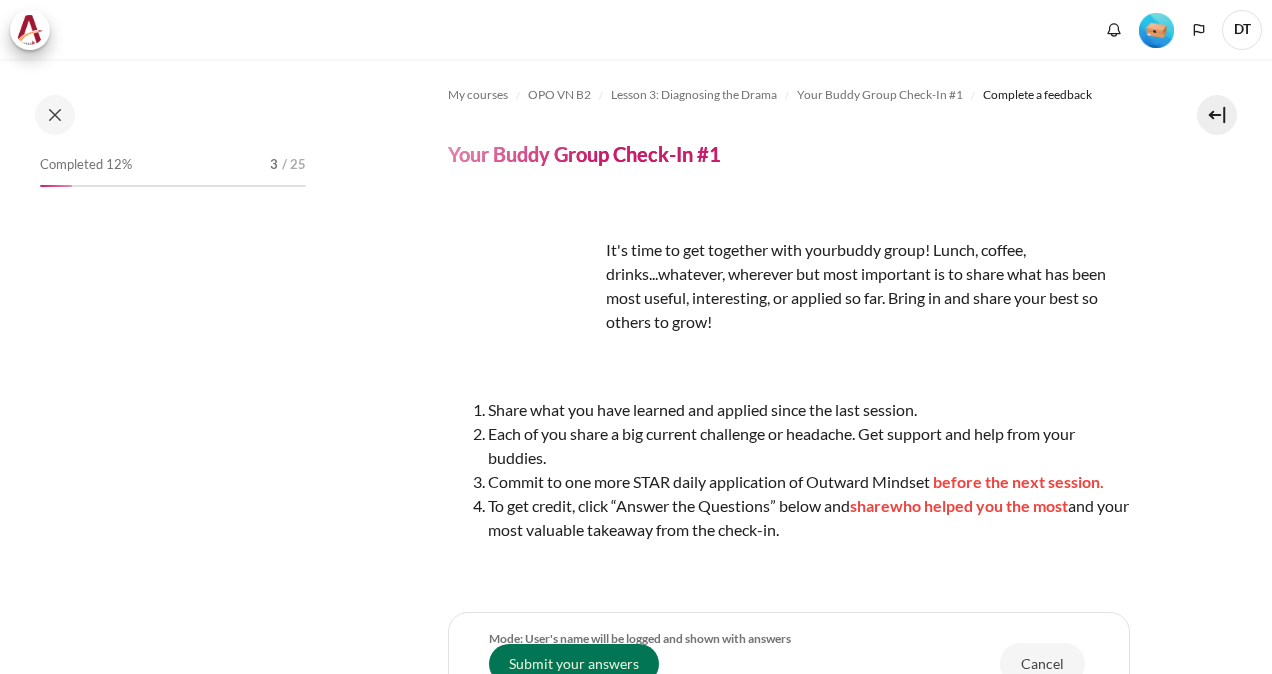 scroll, scrollTop: 0, scrollLeft: 0, axis: both 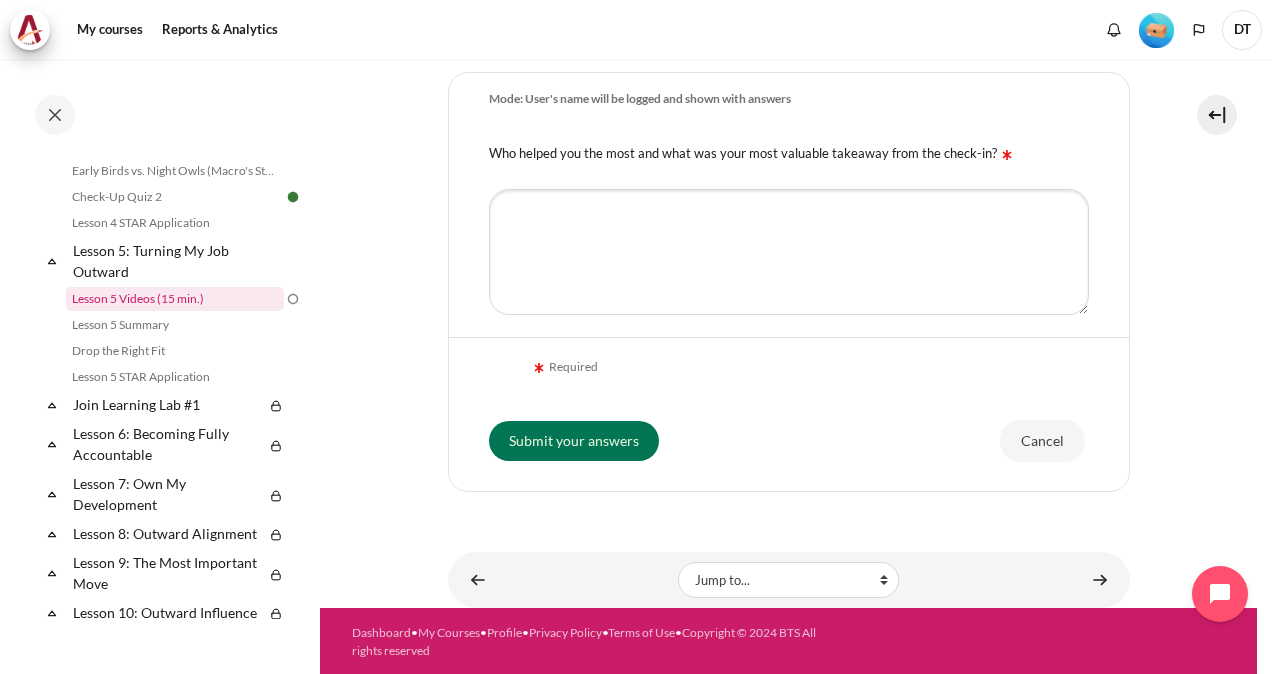 click on "Lesson 5 Videos (15 min.)" at bounding box center (175, 299) 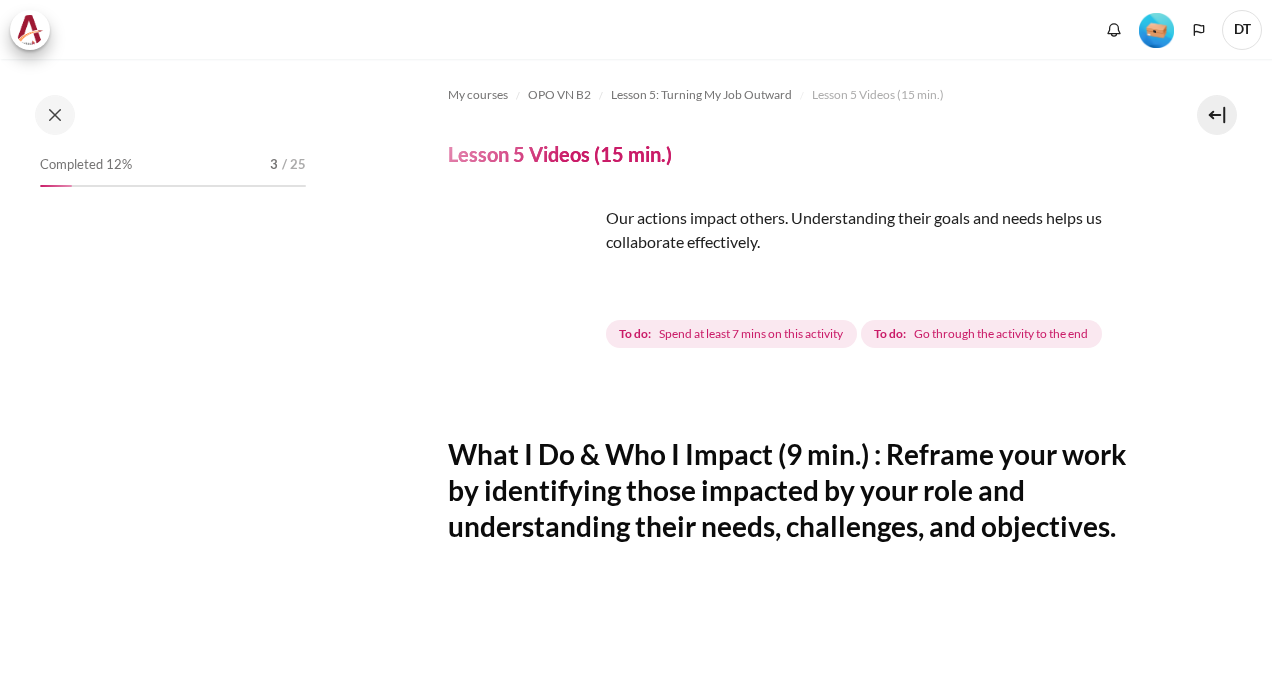 scroll, scrollTop: 0, scrollLeft: 0, axis: both 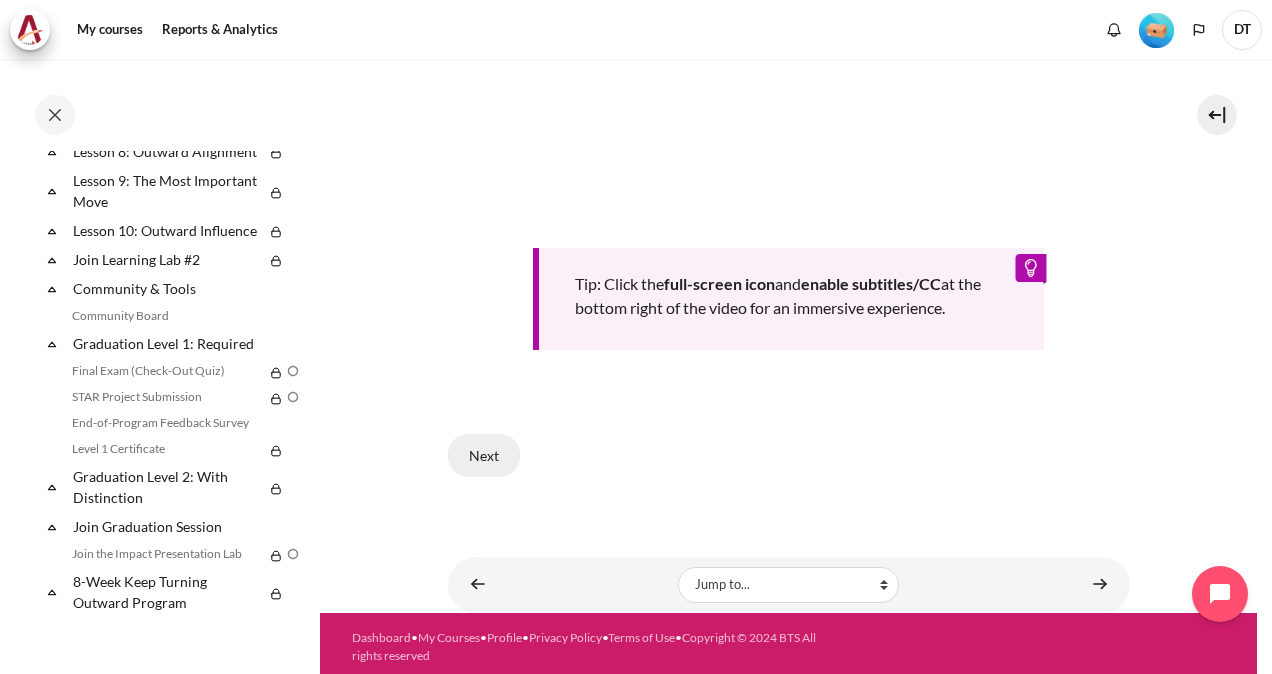click on "Next" at bounding box center [484, 455] 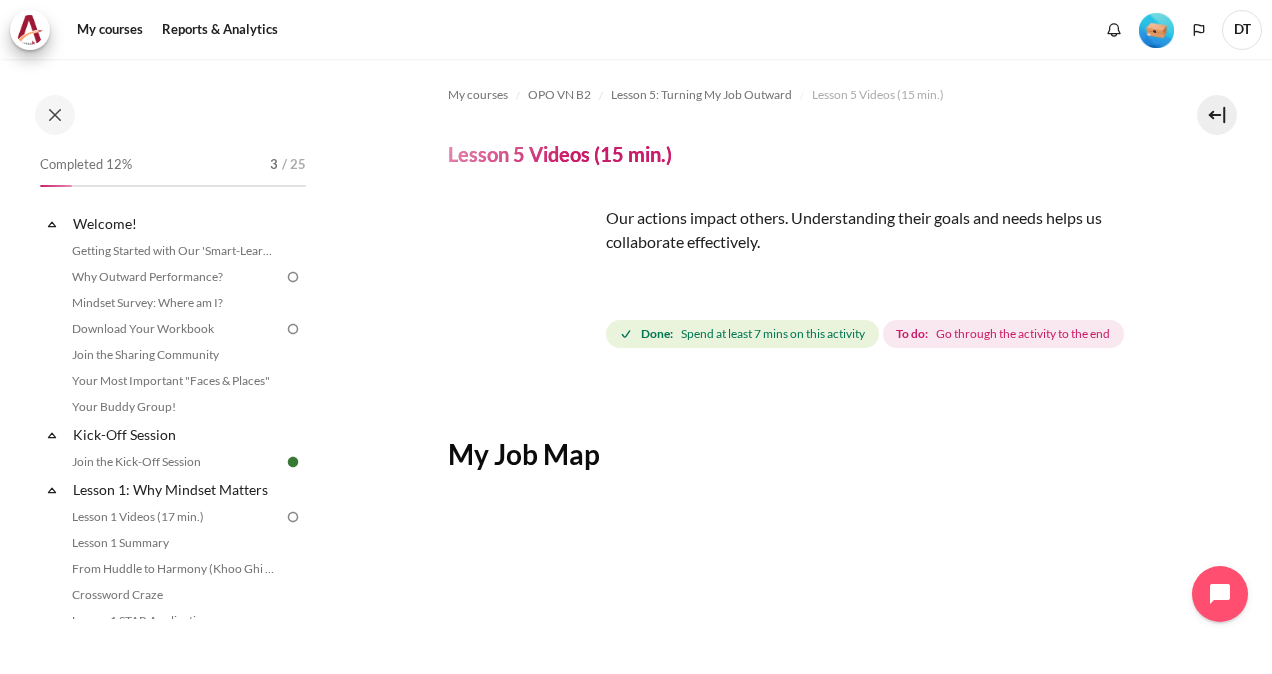 scroll, scrollTop: 0, scrollLeft: 0, axis: both 